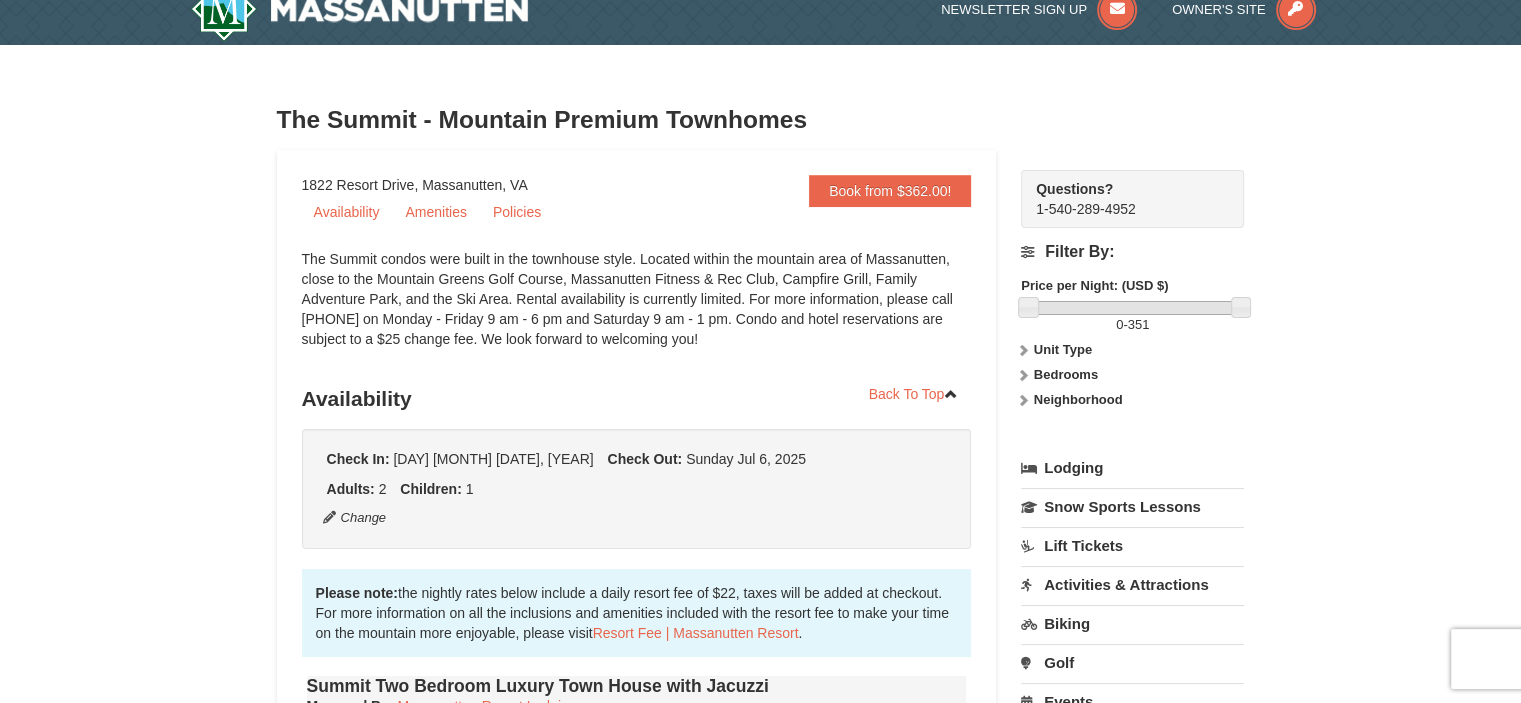 scroll, scrollTop: 100, scrollLeft: 0, axis: vertical 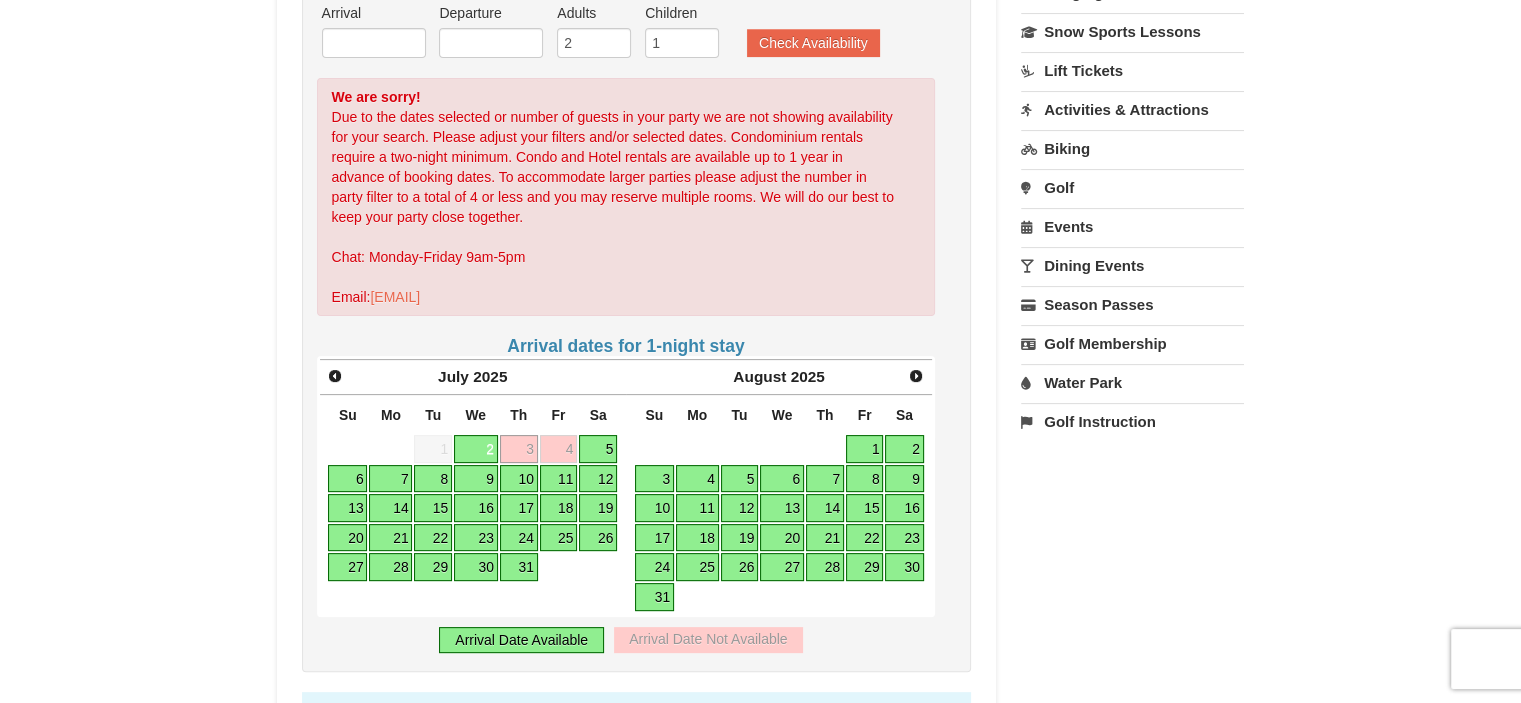 click on "3" at bounding box center [519, 449] 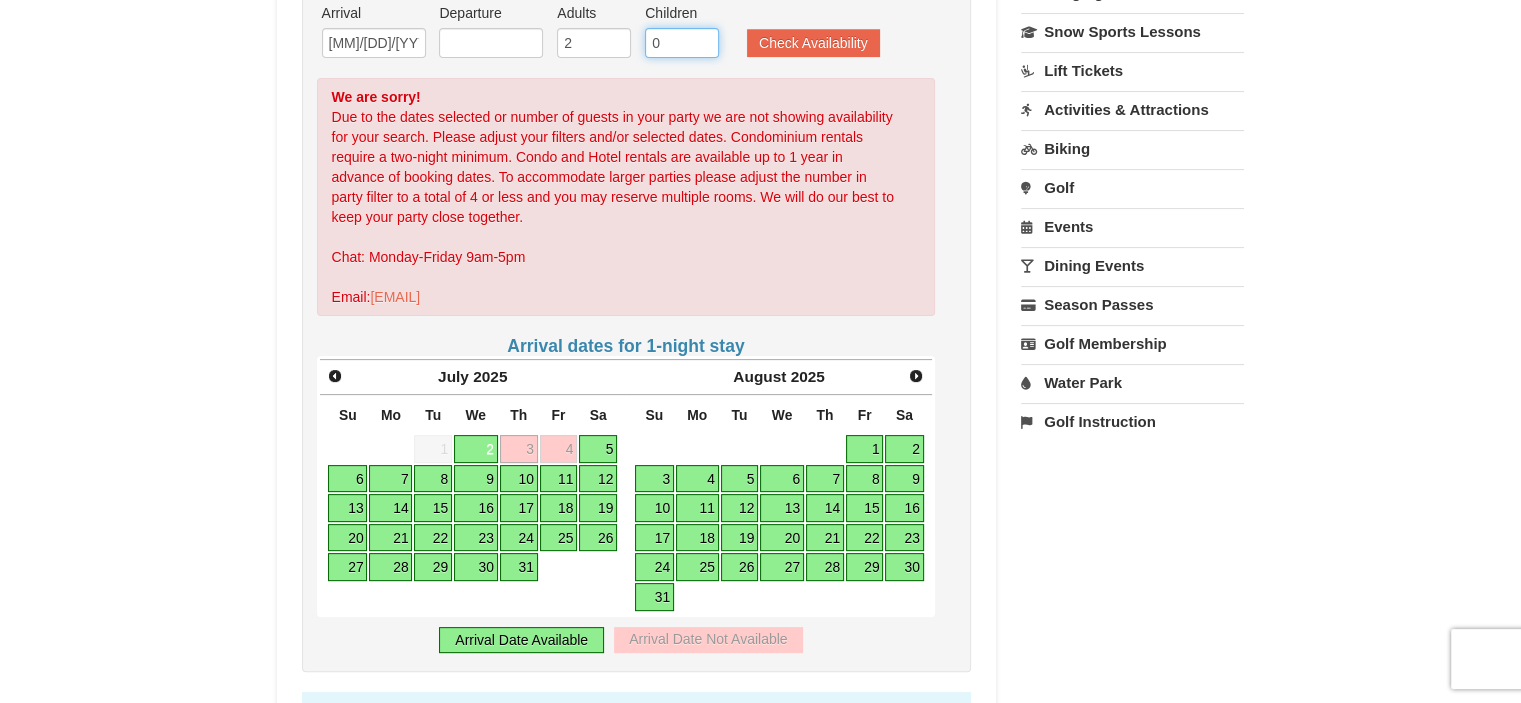 type on "0" 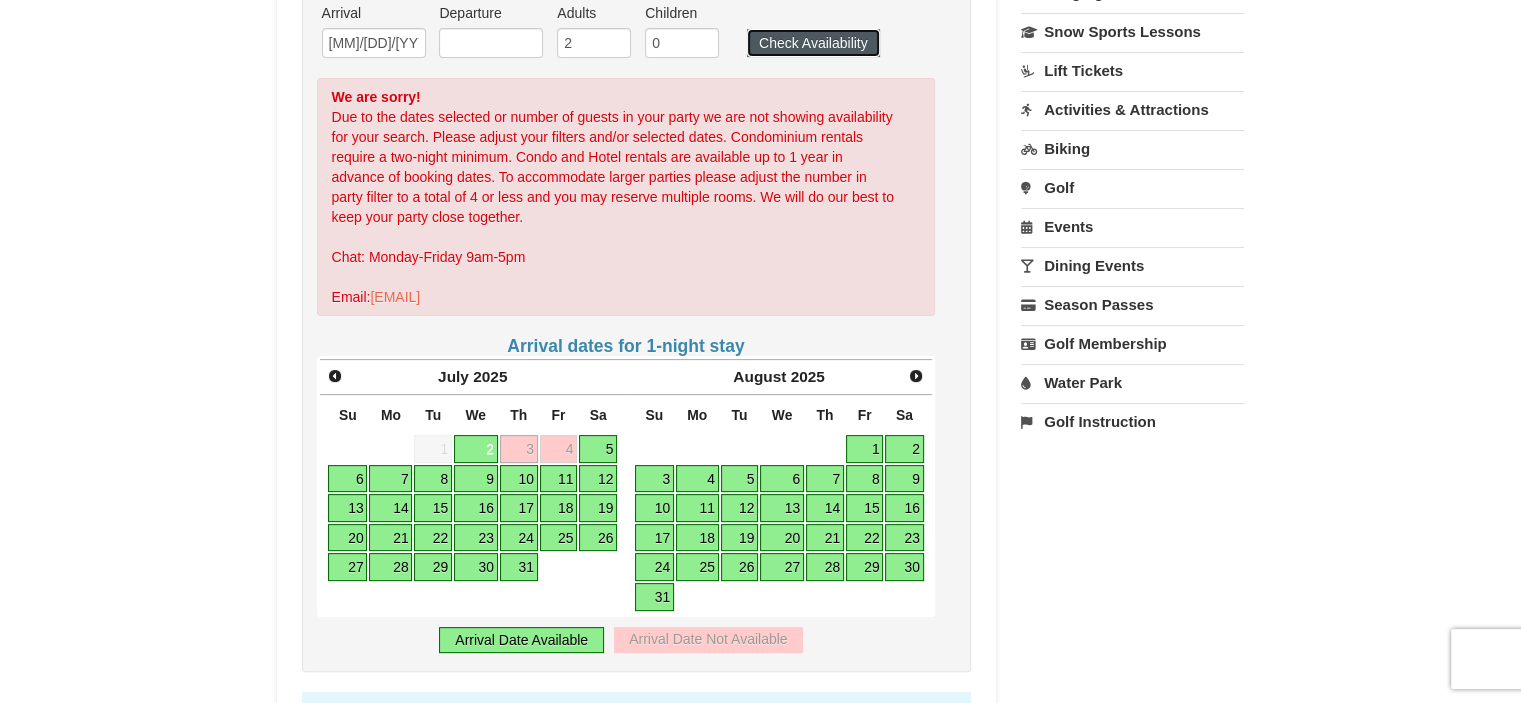 click on "Check Availability" at bounding box center (813, 43) 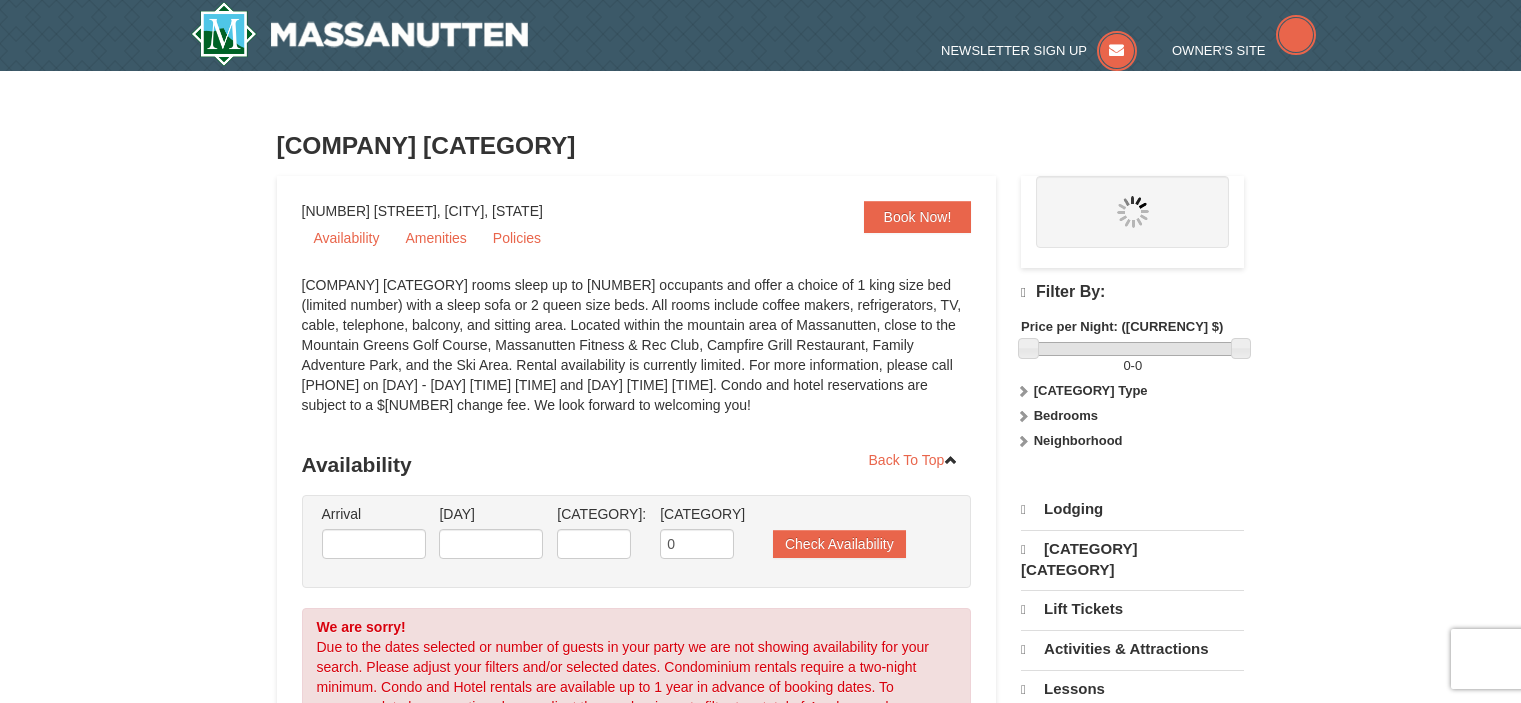 scroll, scrollTop: 444, scrollLeft: 0, axis: vertical 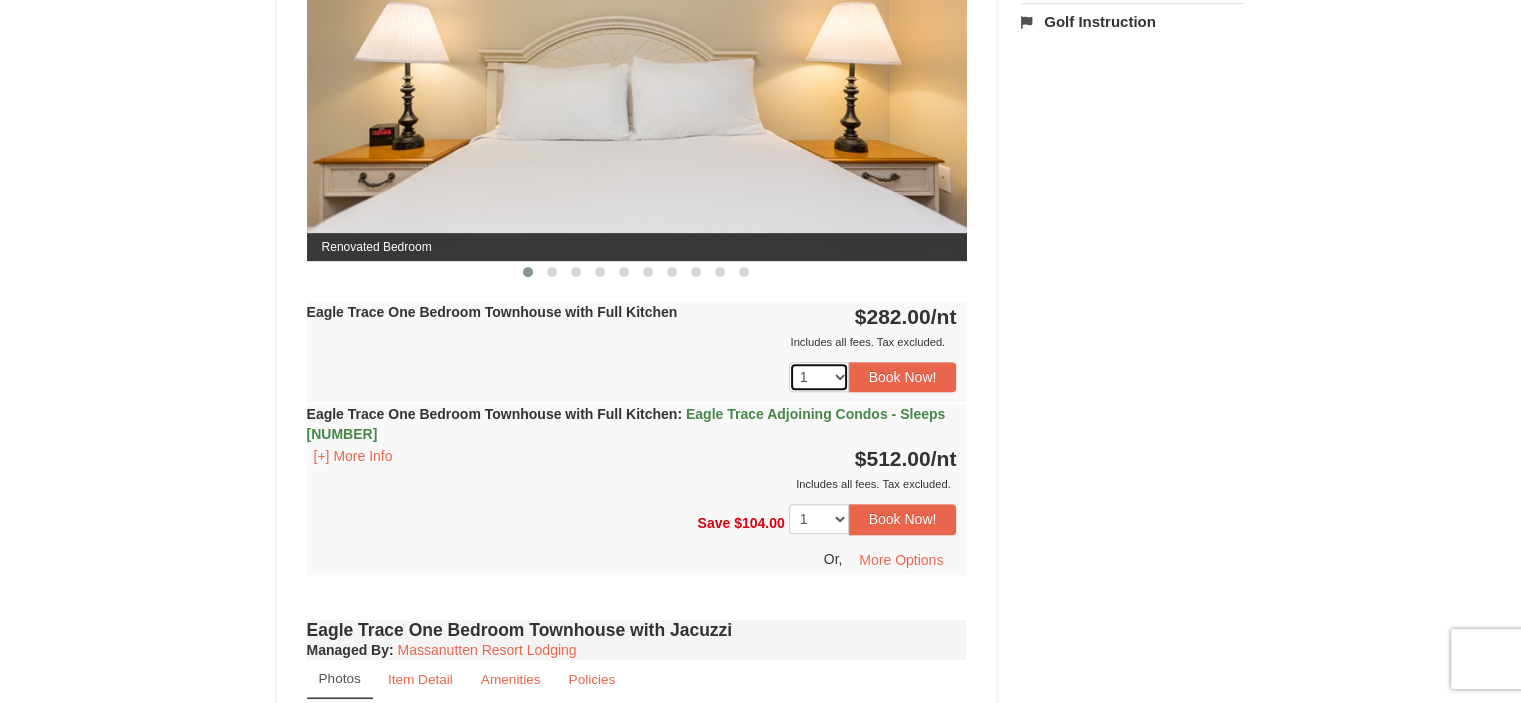 click on "1
2
3
4
5
6
7
8
9
10
11
12
13
14" at bounding box center (819, 377) 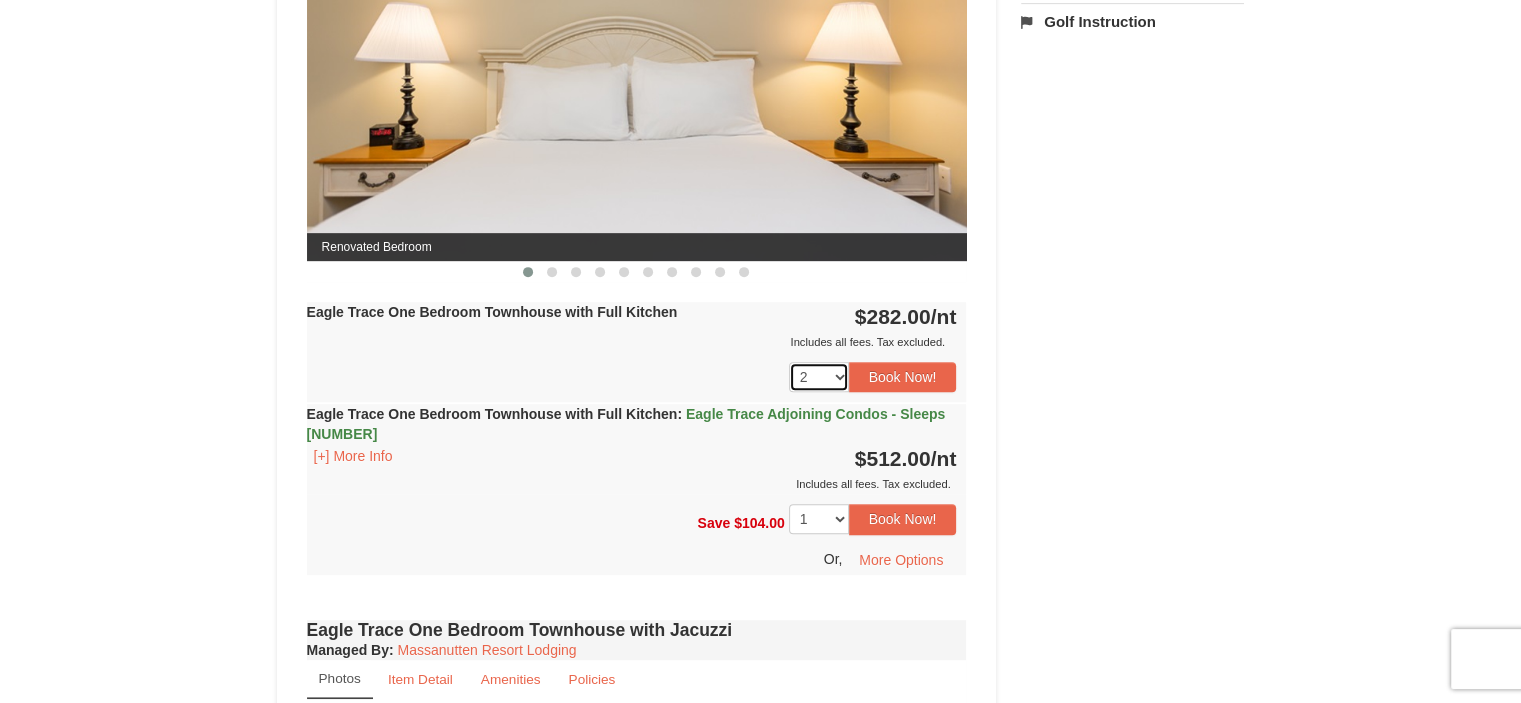click on "1
2
3
4
5
6
7
8
9
10
11
12
13
14" at bounding box center [819, 377] 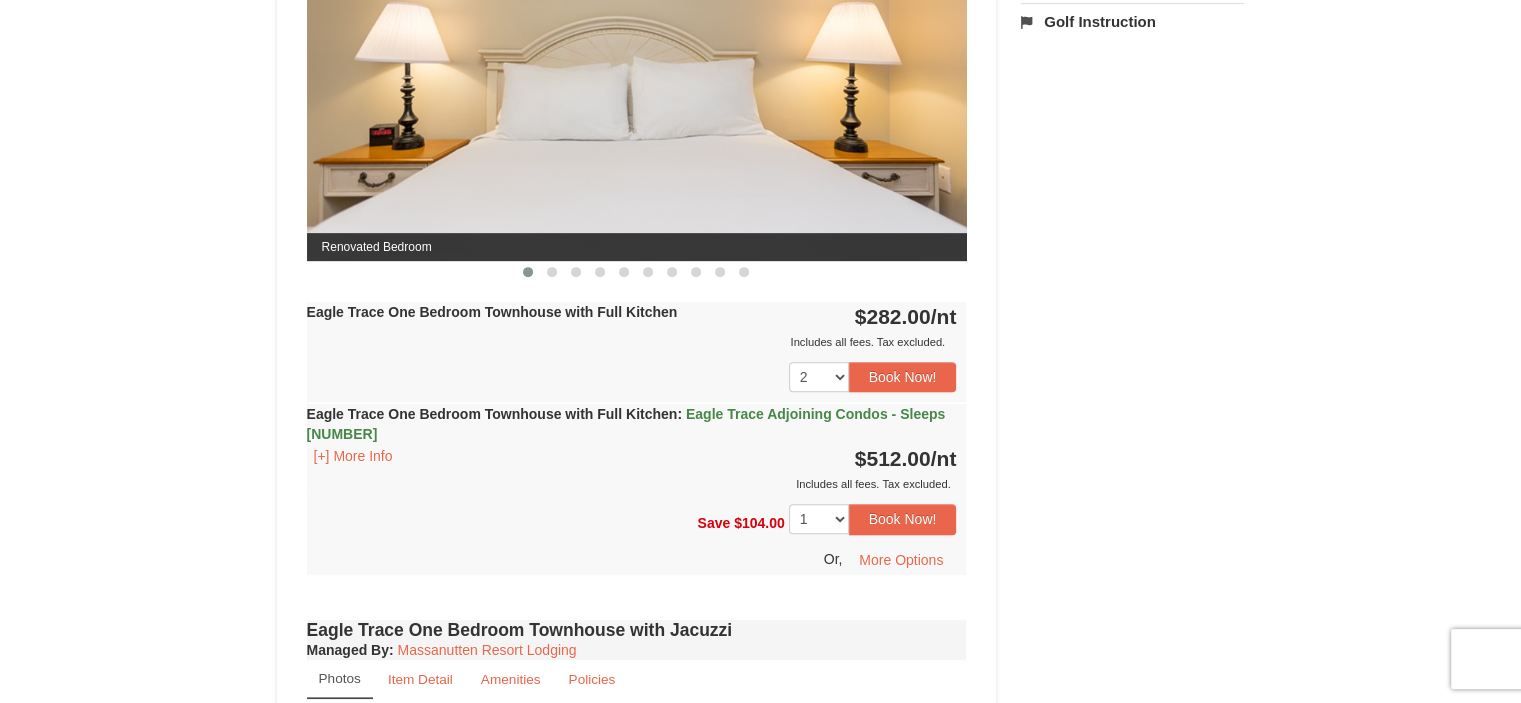 click on "Book from $282.00!
1822 Resort Drive,
Massanutten,
VA
Availability
Amenities
Policies
Eagle Trace Living Room & Dining Room
Eagle Trace Bedroom
Eagle Trace Living Room & Dining Room
Eagle Trace Bedroom
Eagle Trace Living Room & Dining Room
‹ ›
Back To Top 2" at bounding box center [637, 564] 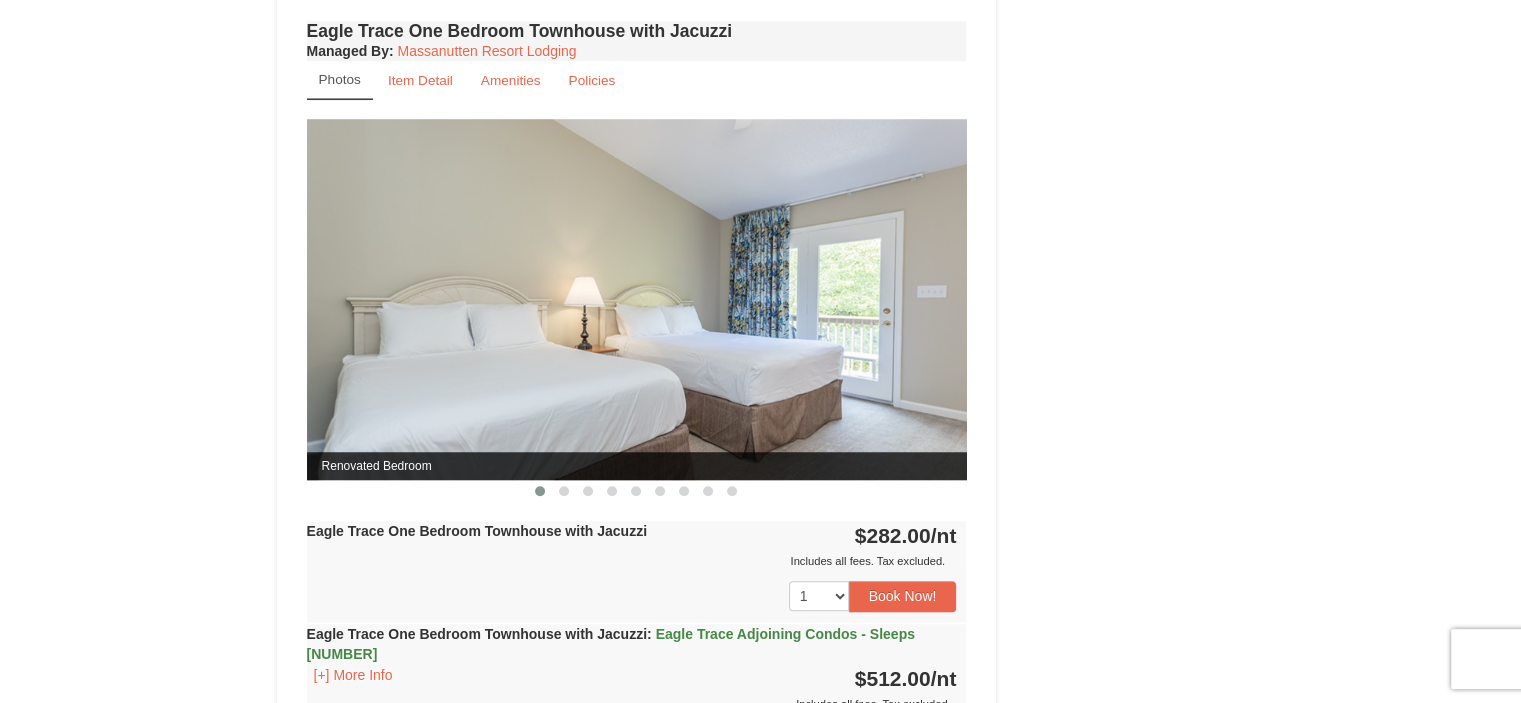 scroll, scrollTop: 1500, scrollLeft: 0, axis: vertical 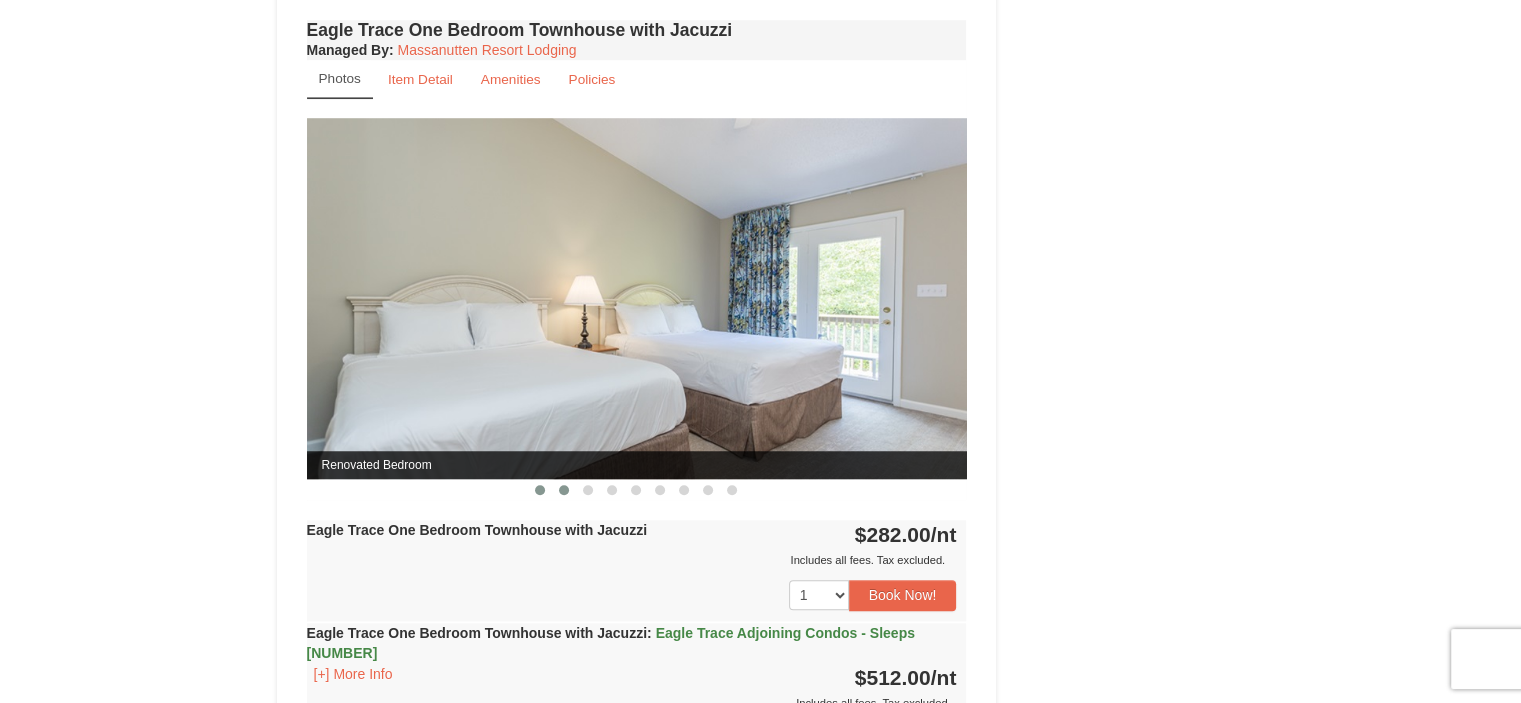 click at bounding box center (540, 490) 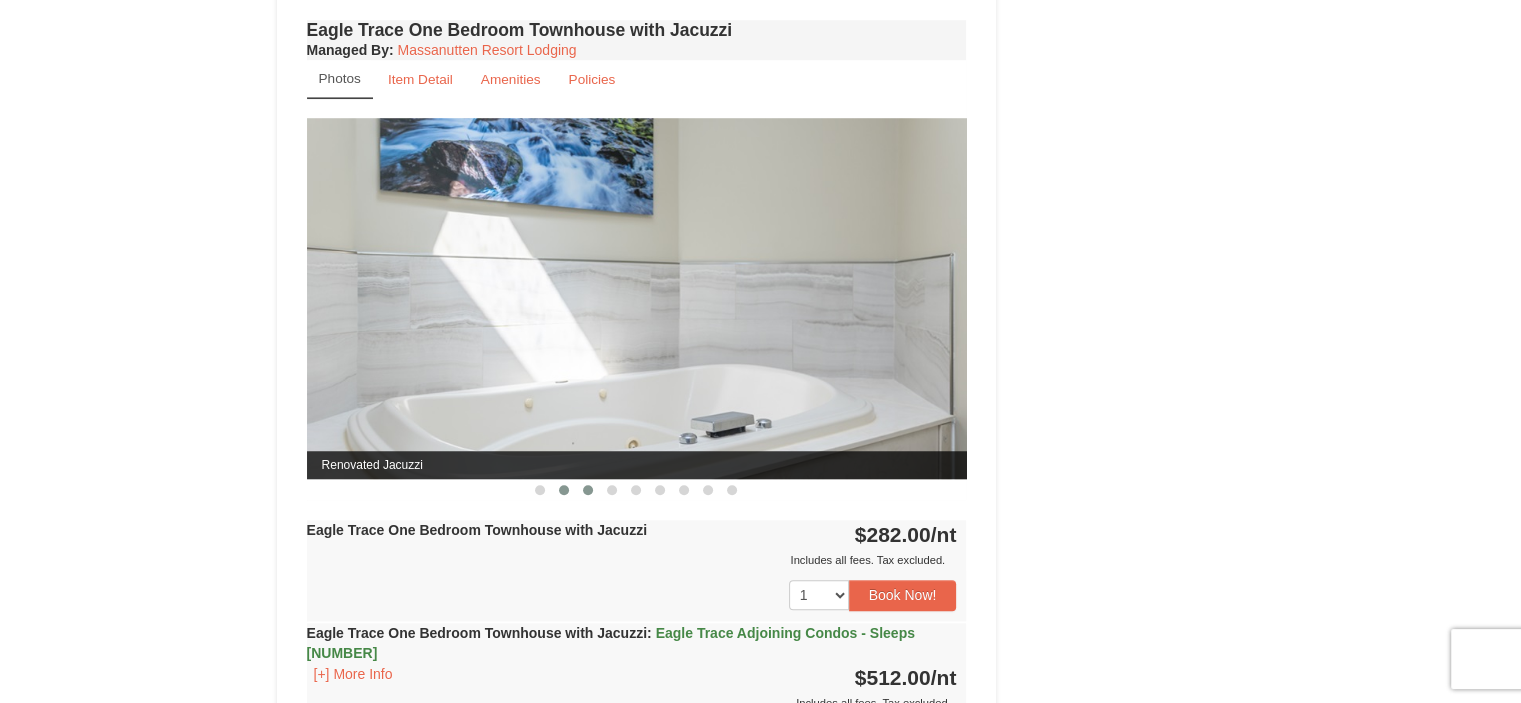 click at bounding box center [588, 490] 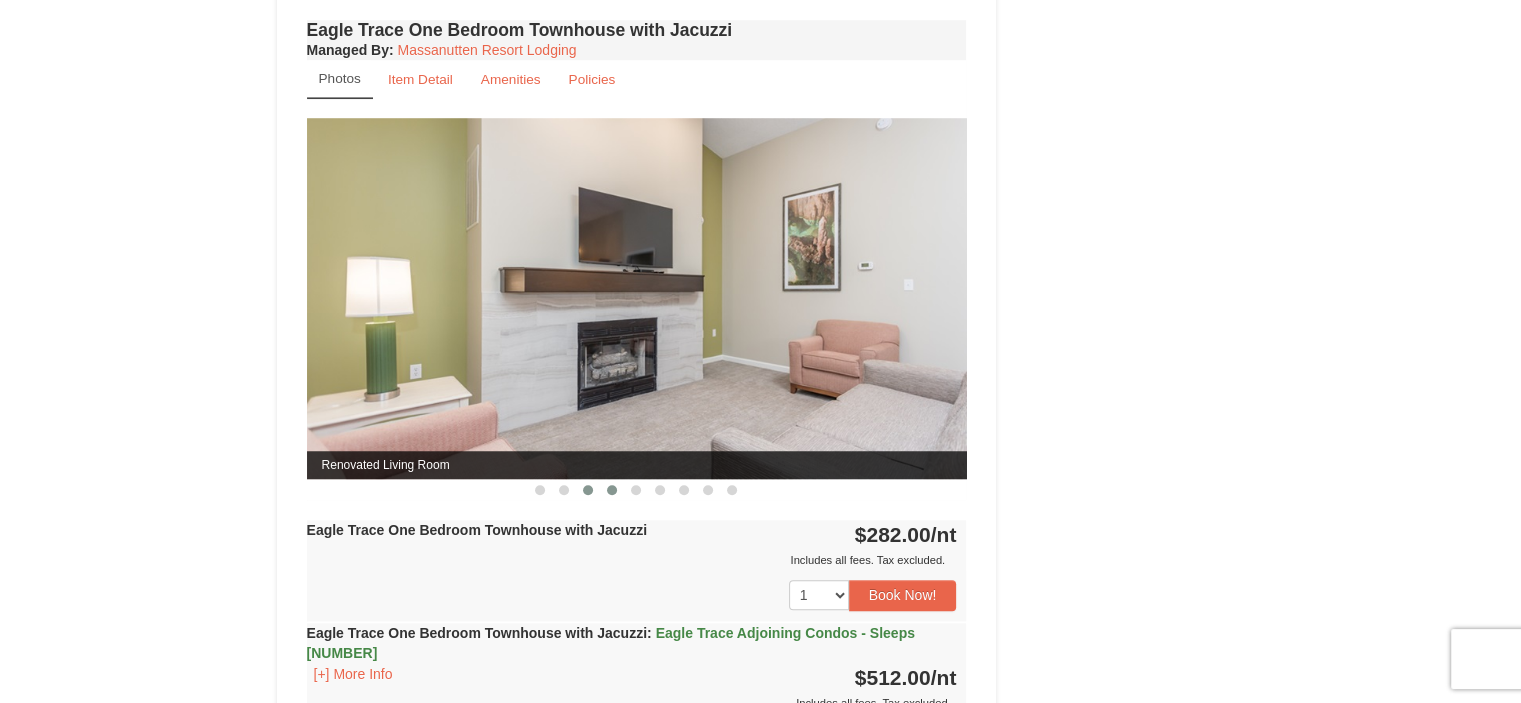 click at bounding box center [612, 490] 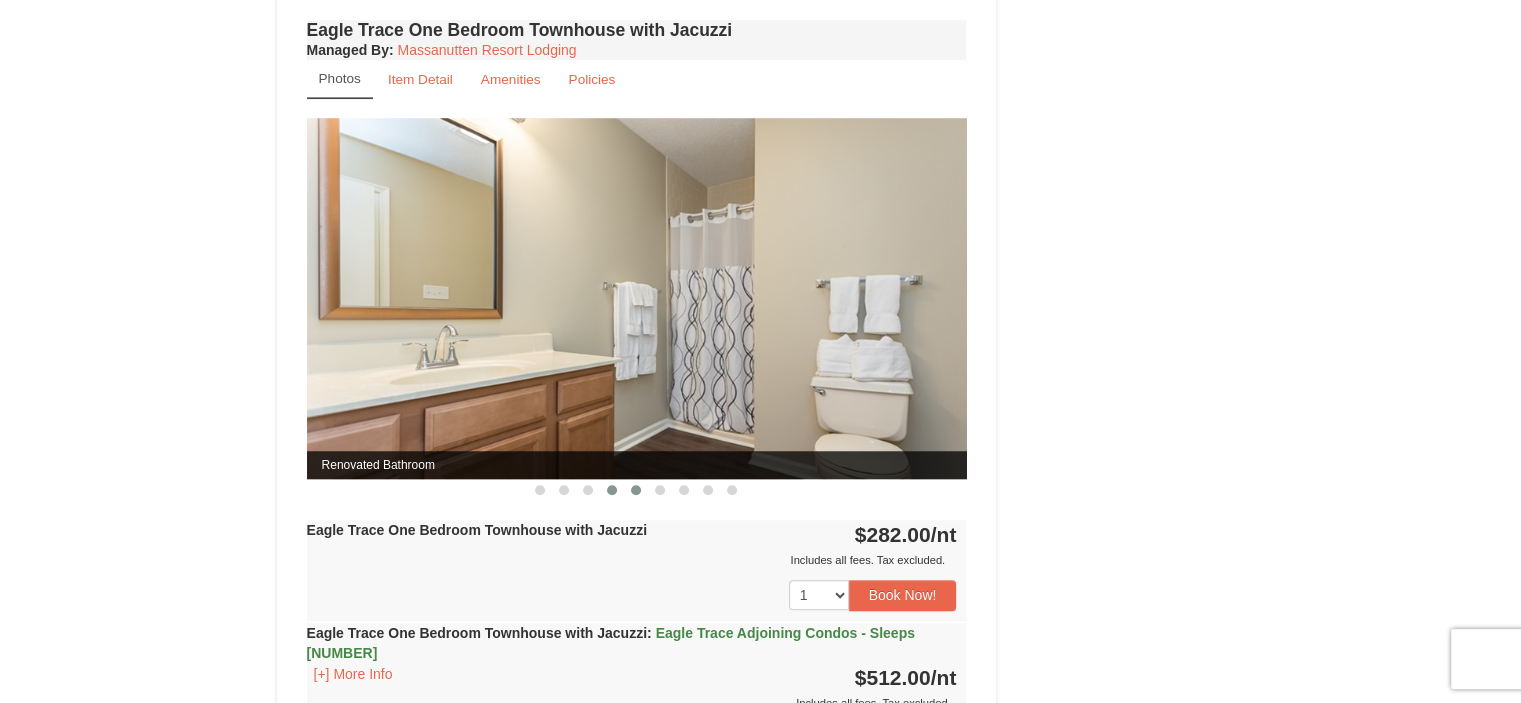 click at bounding box center [636, 490] 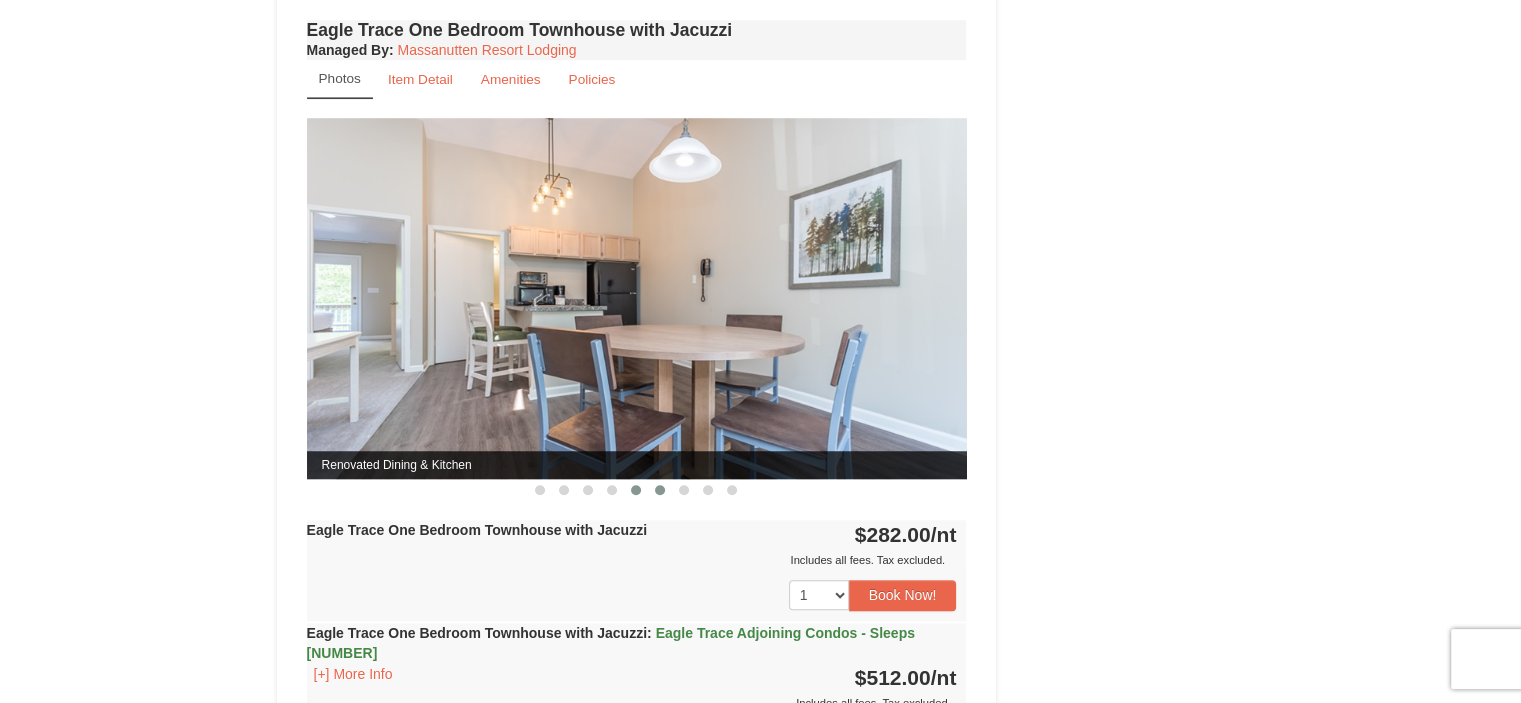 click at bounding box center [660, 490] 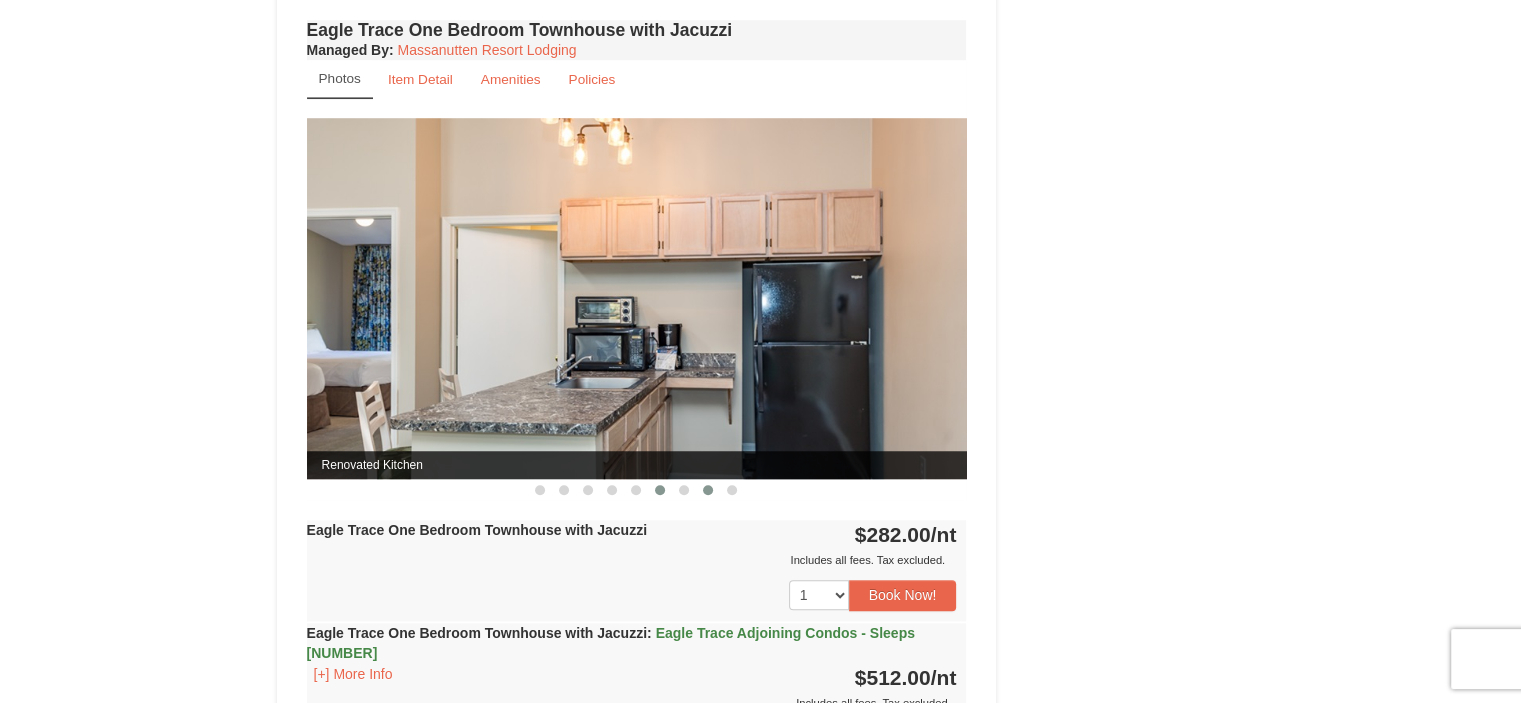 click at bounding box center (708, 490) 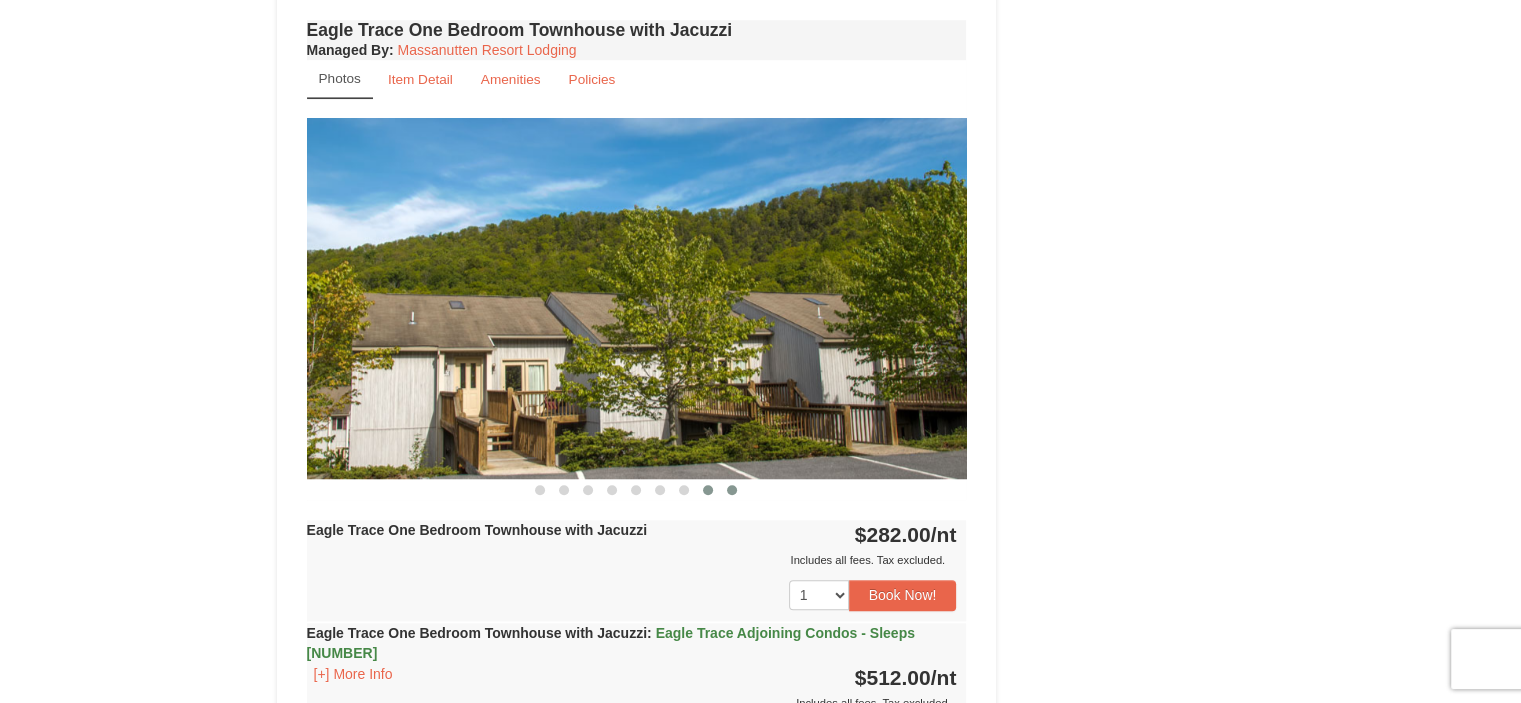click at bounding box center [732, 490] 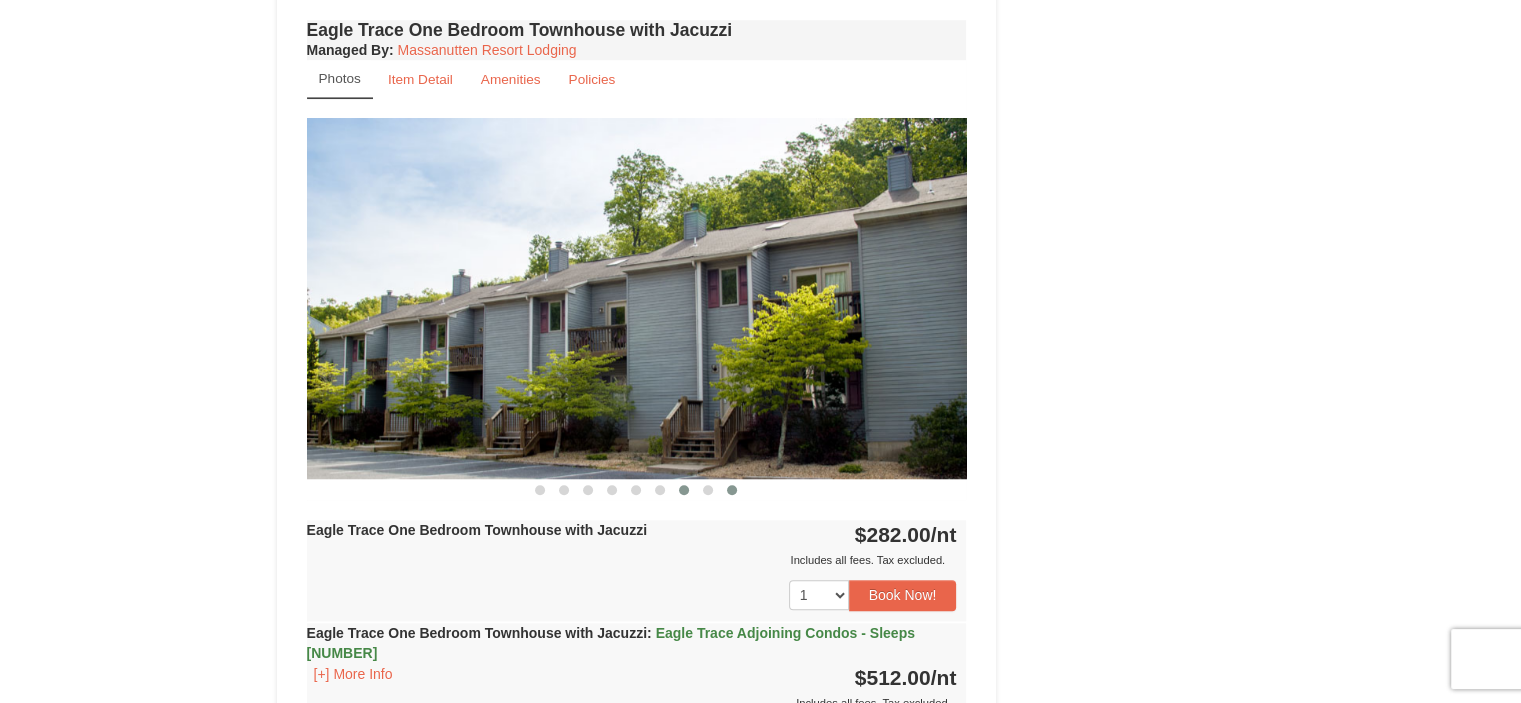 click at bounding box center [540, 490] 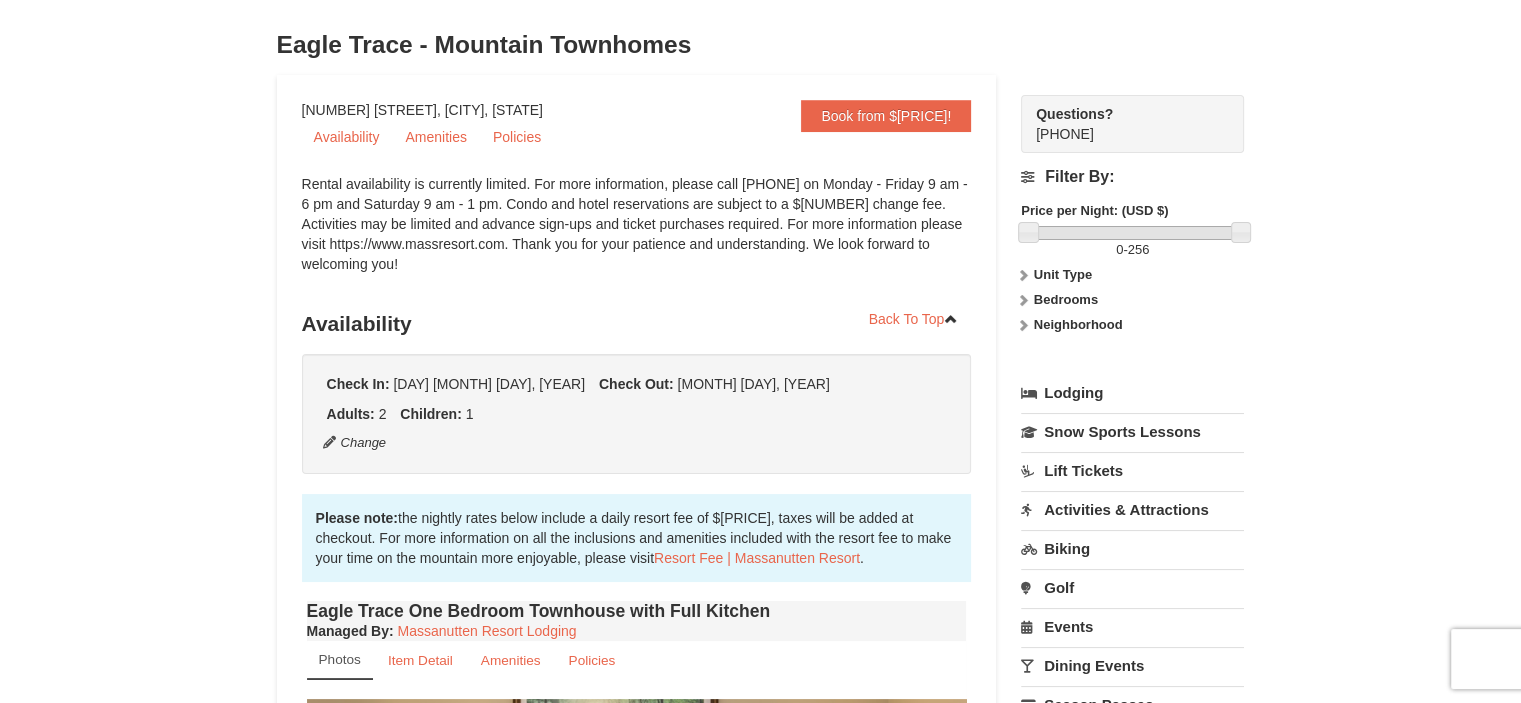 scroll, scrollTop: 0, scrollLeft: 0, axis: both 